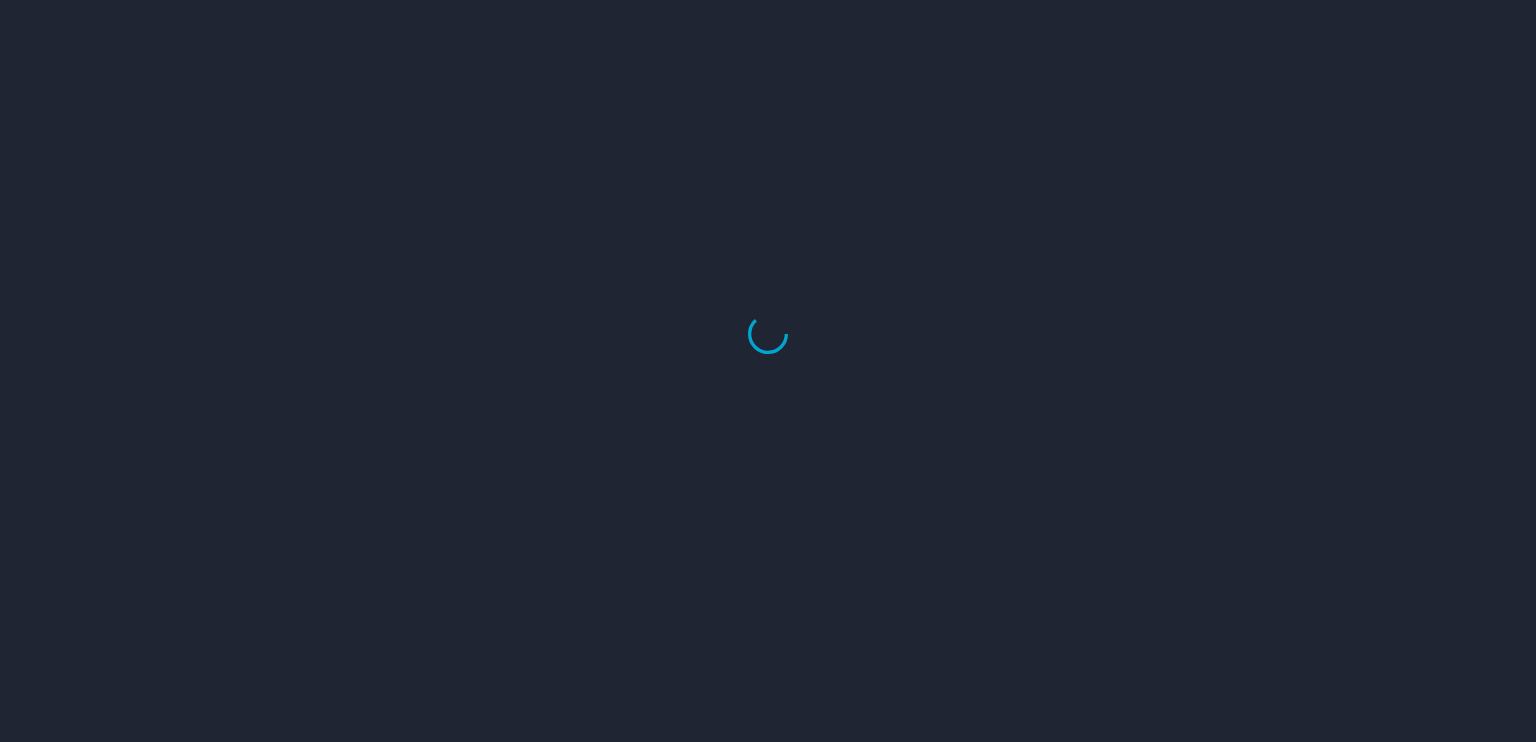 scroll, scrollTop: 0, scrollLeft: 0, axis: both 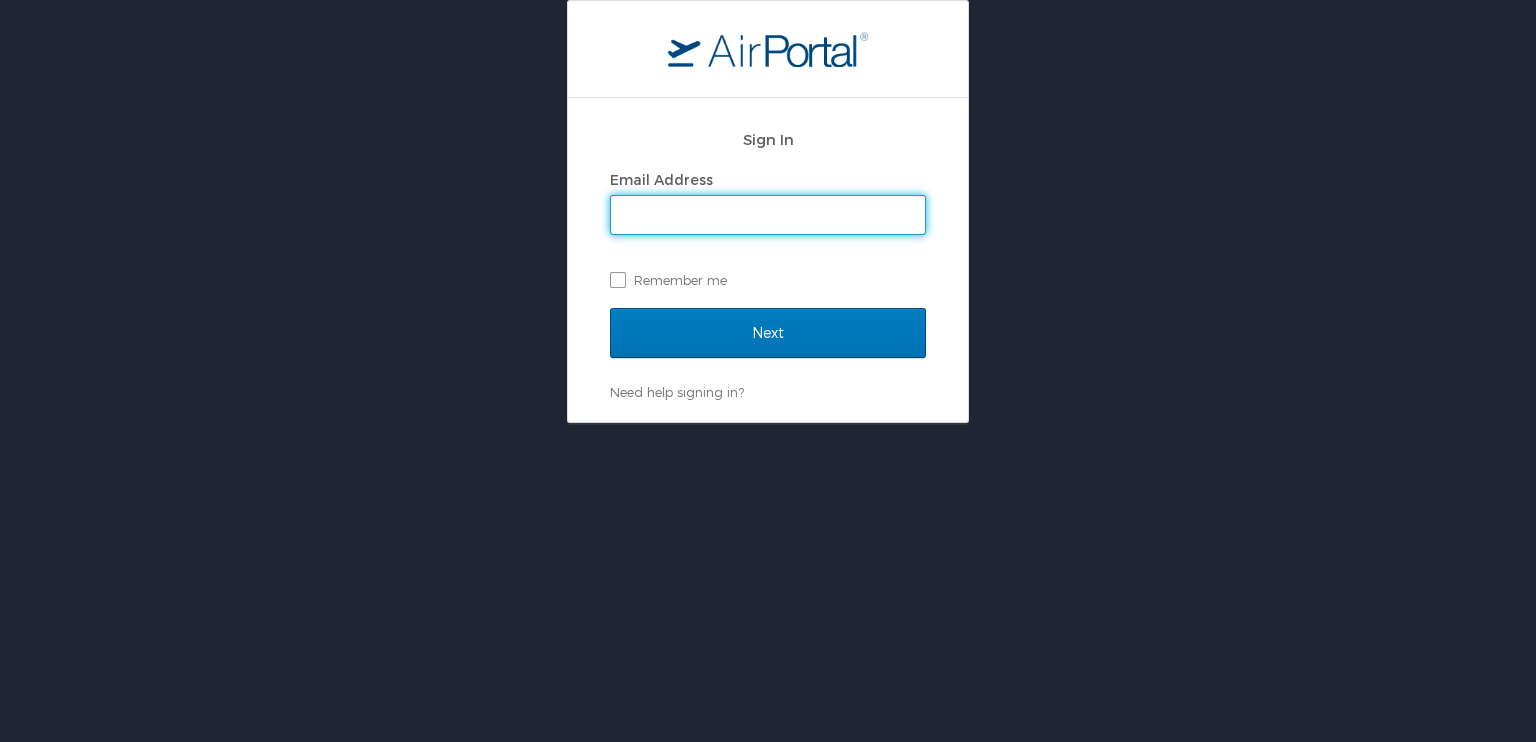 click on "Email Address" at bounding box center [768, 215] 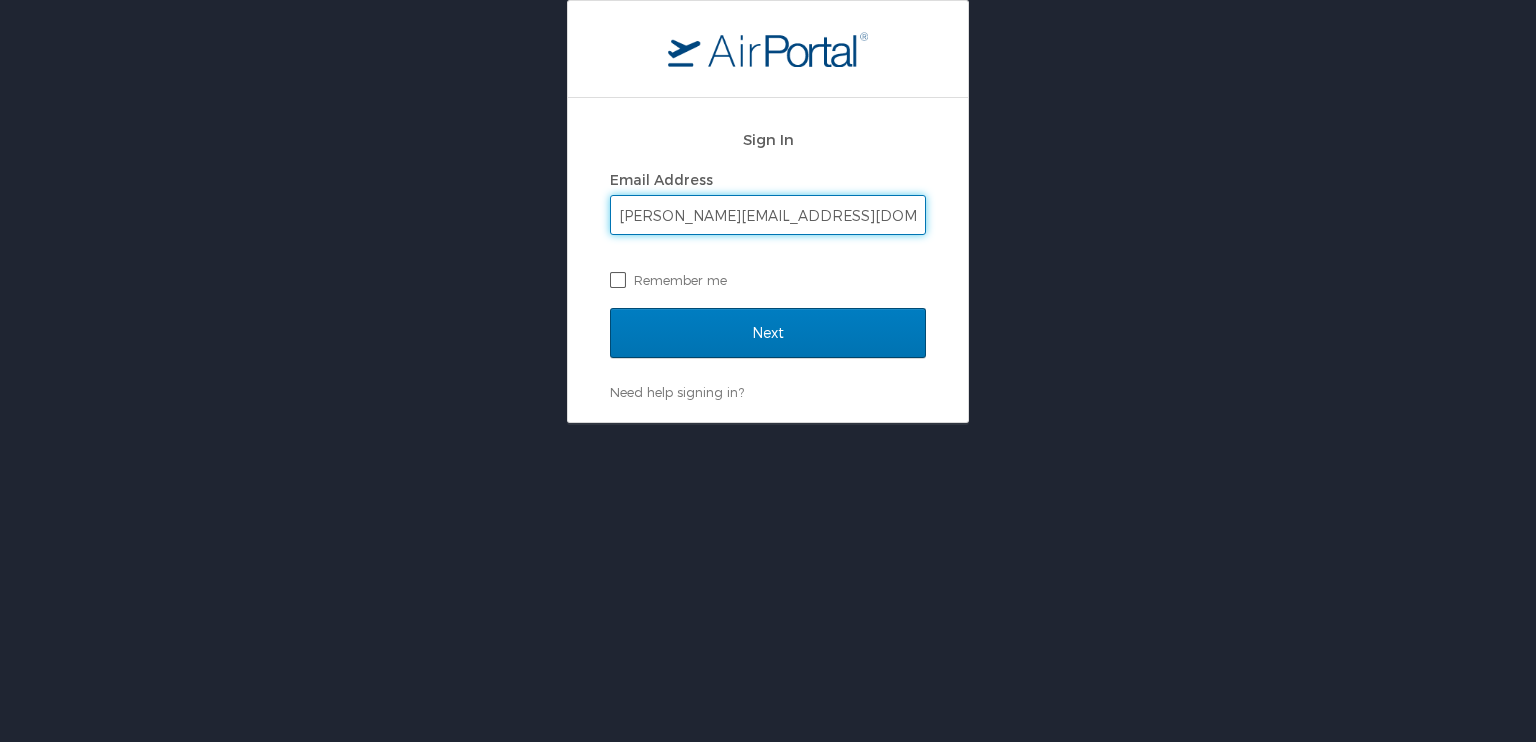 click on "Remember me" at bounding box center [768, 280] 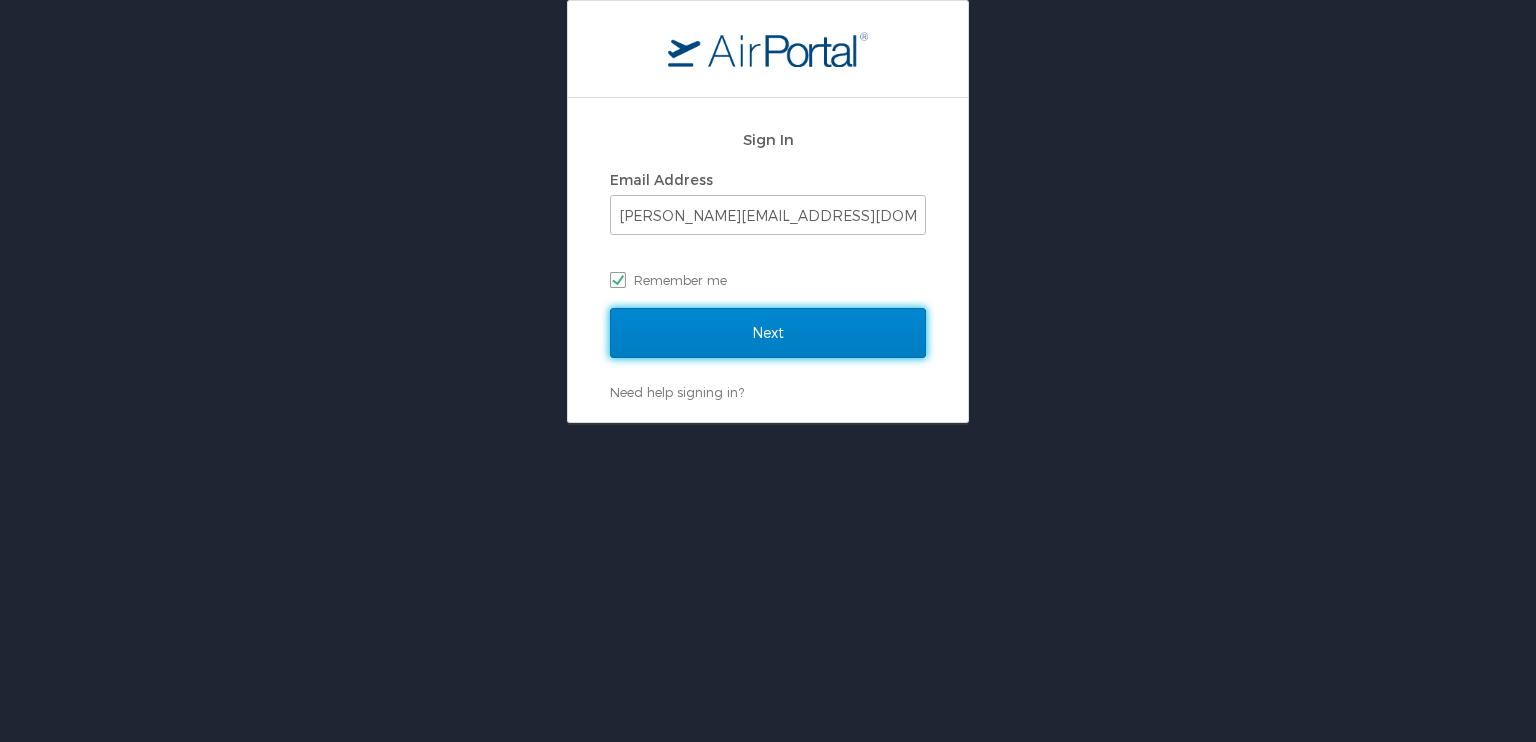 click on "Next" at bounding box center (768, 333) 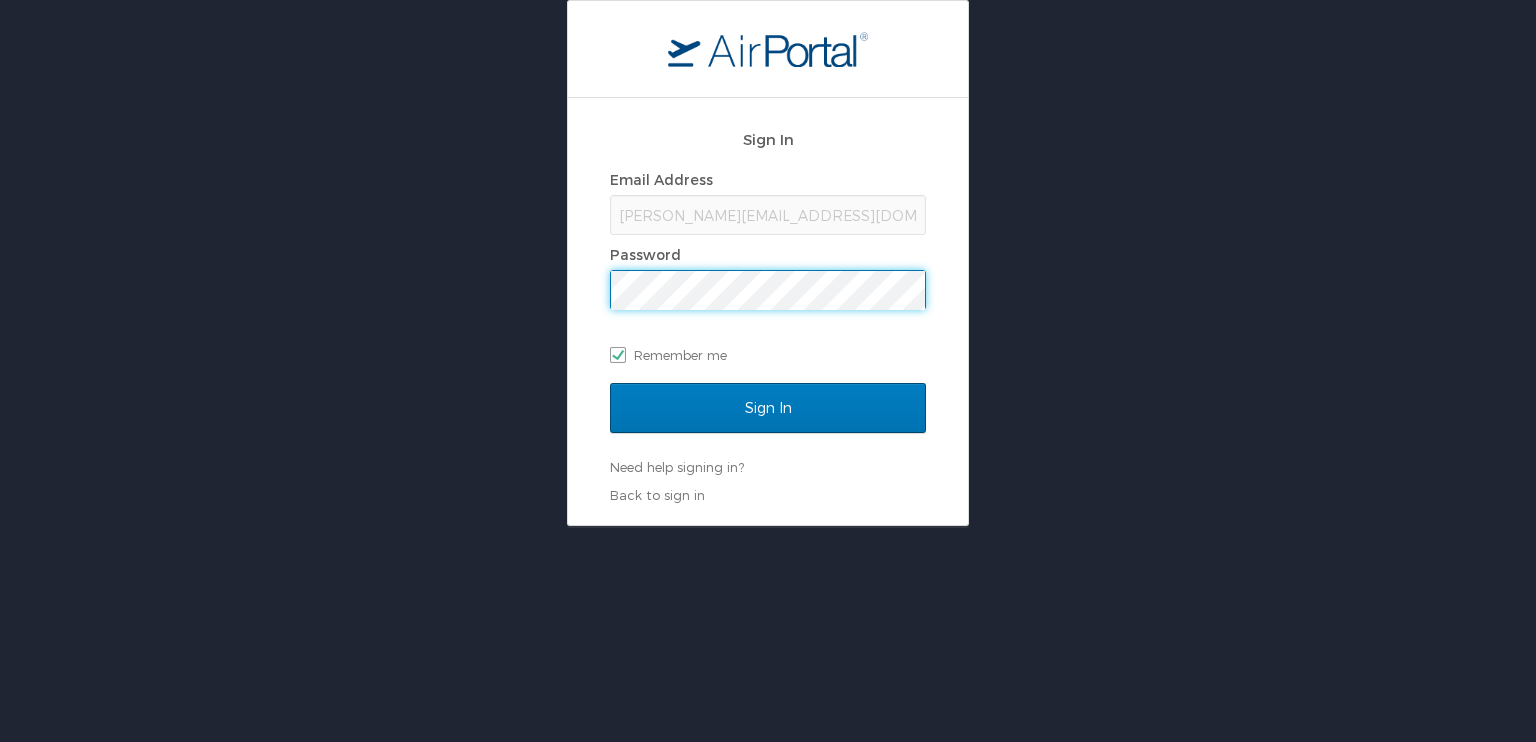 scroll, scrollTop: 0, scrollLeft: 0, axis: both 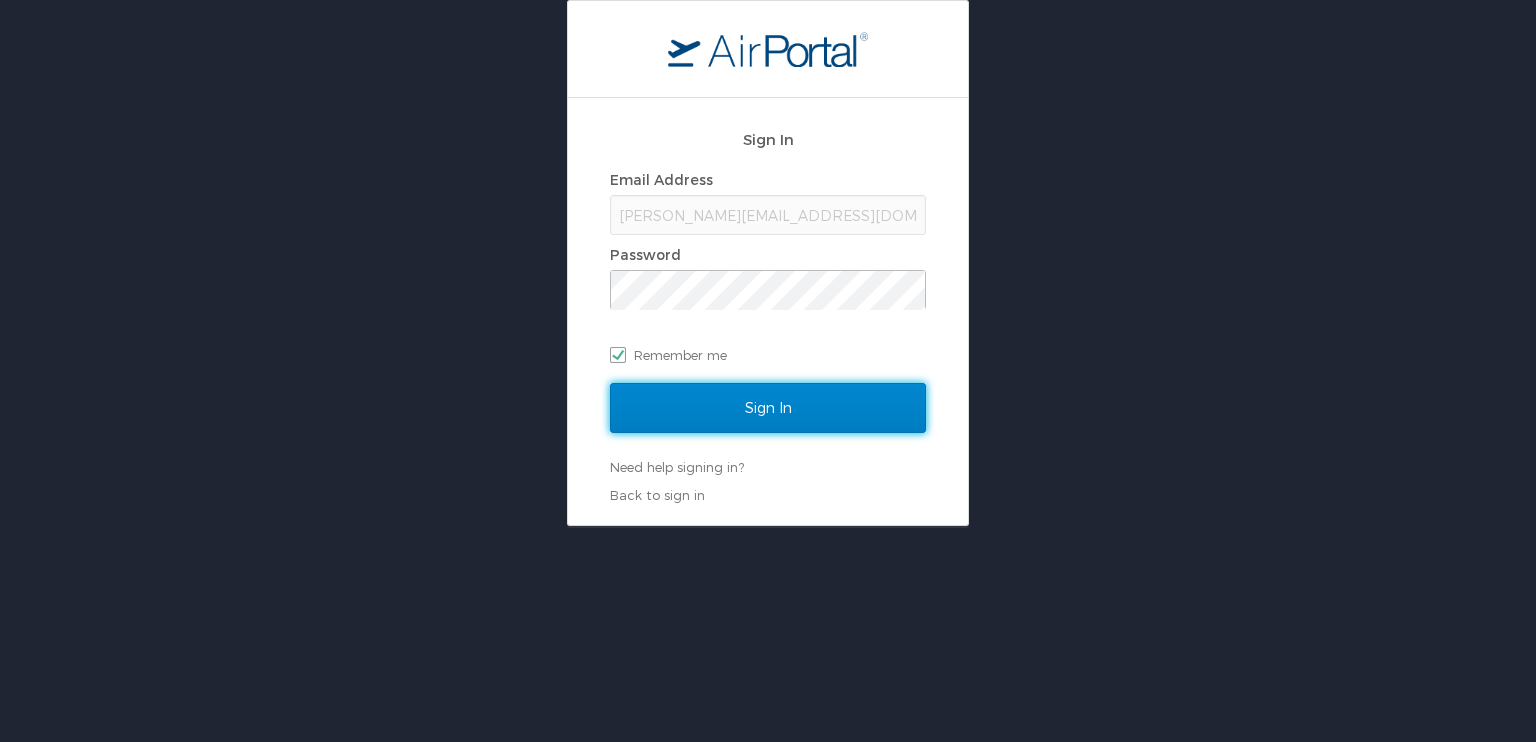 click on "Sign In" at bounding box center (768, 408) 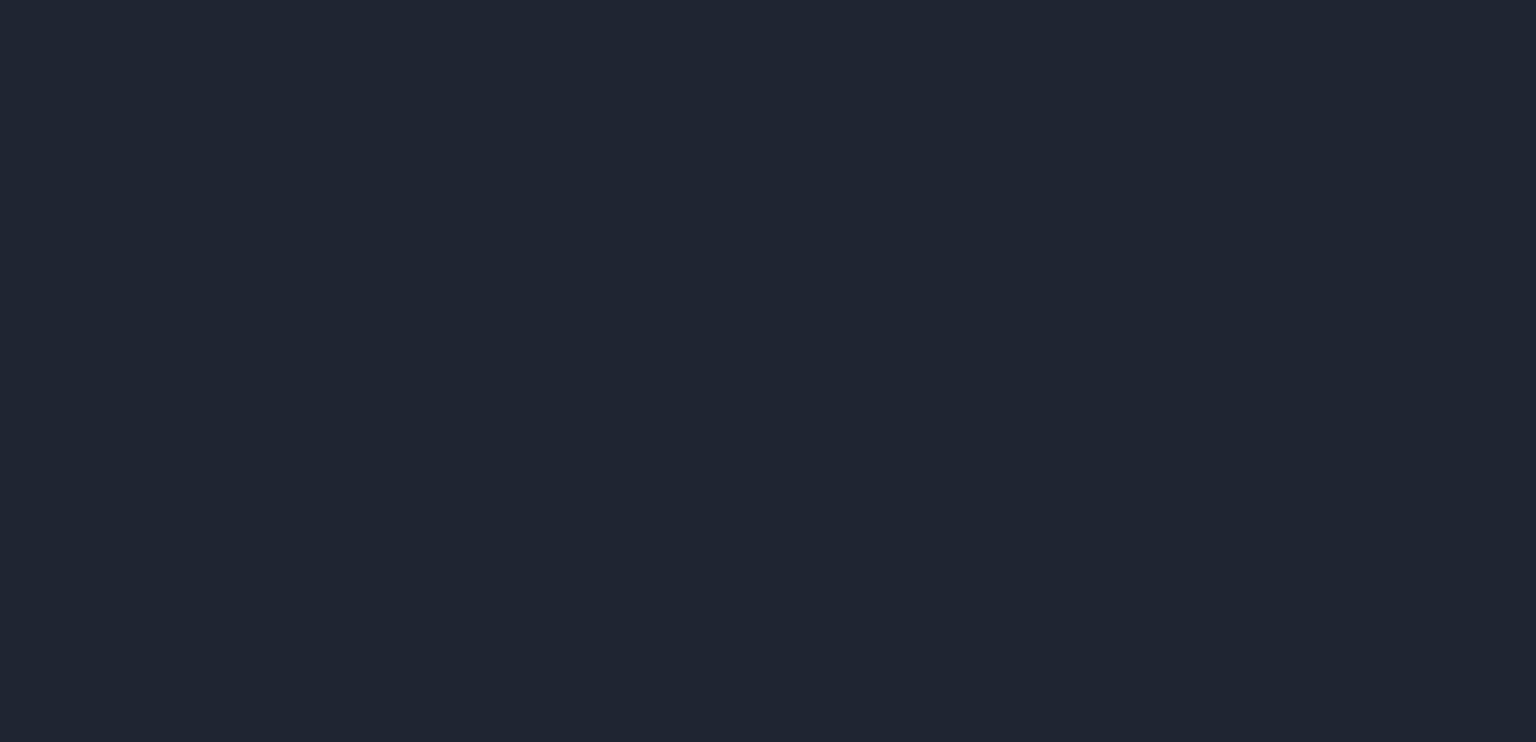 scroll, scrollTop: 0, scrollLeft: 0, axis: both 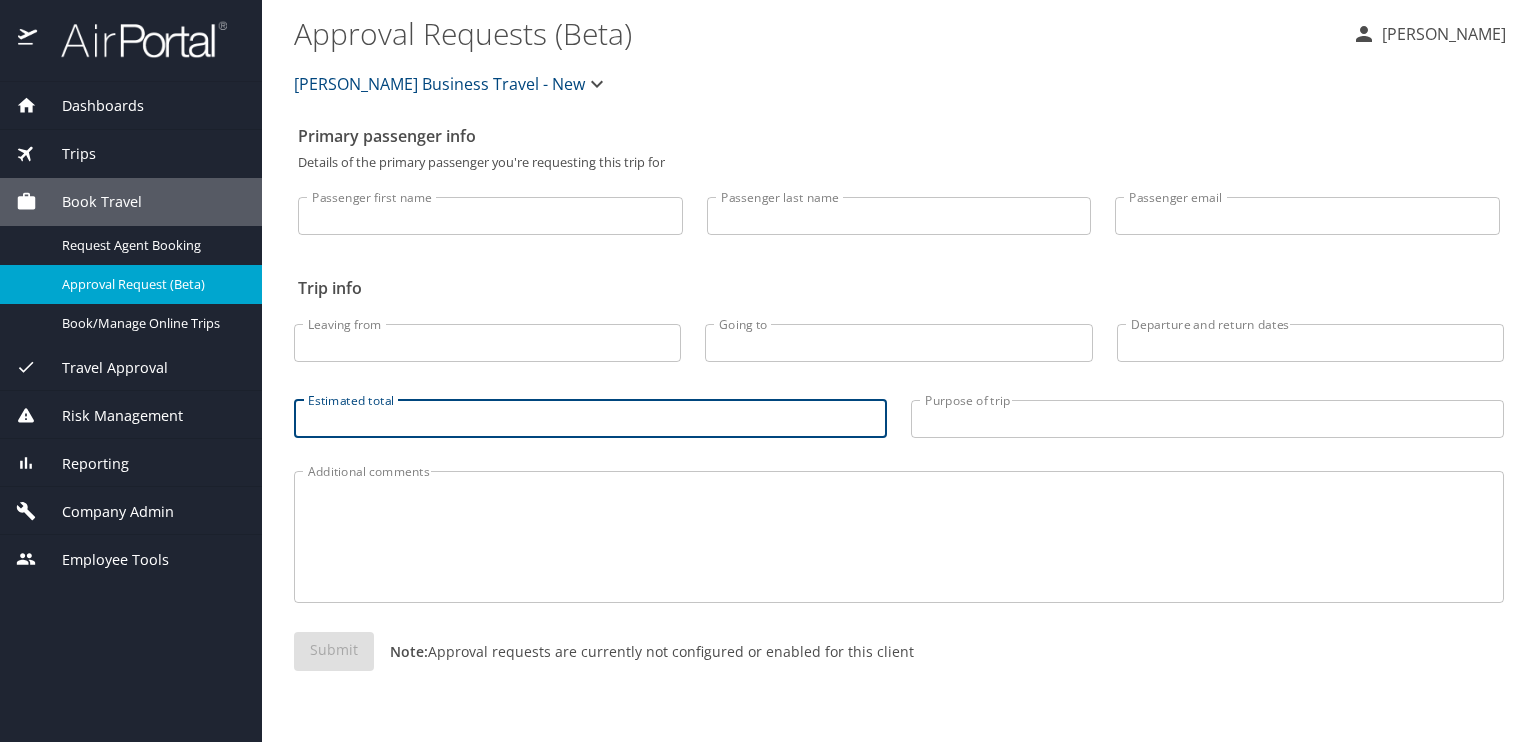 click on "Estimated total" at bounding box center [590, 419] 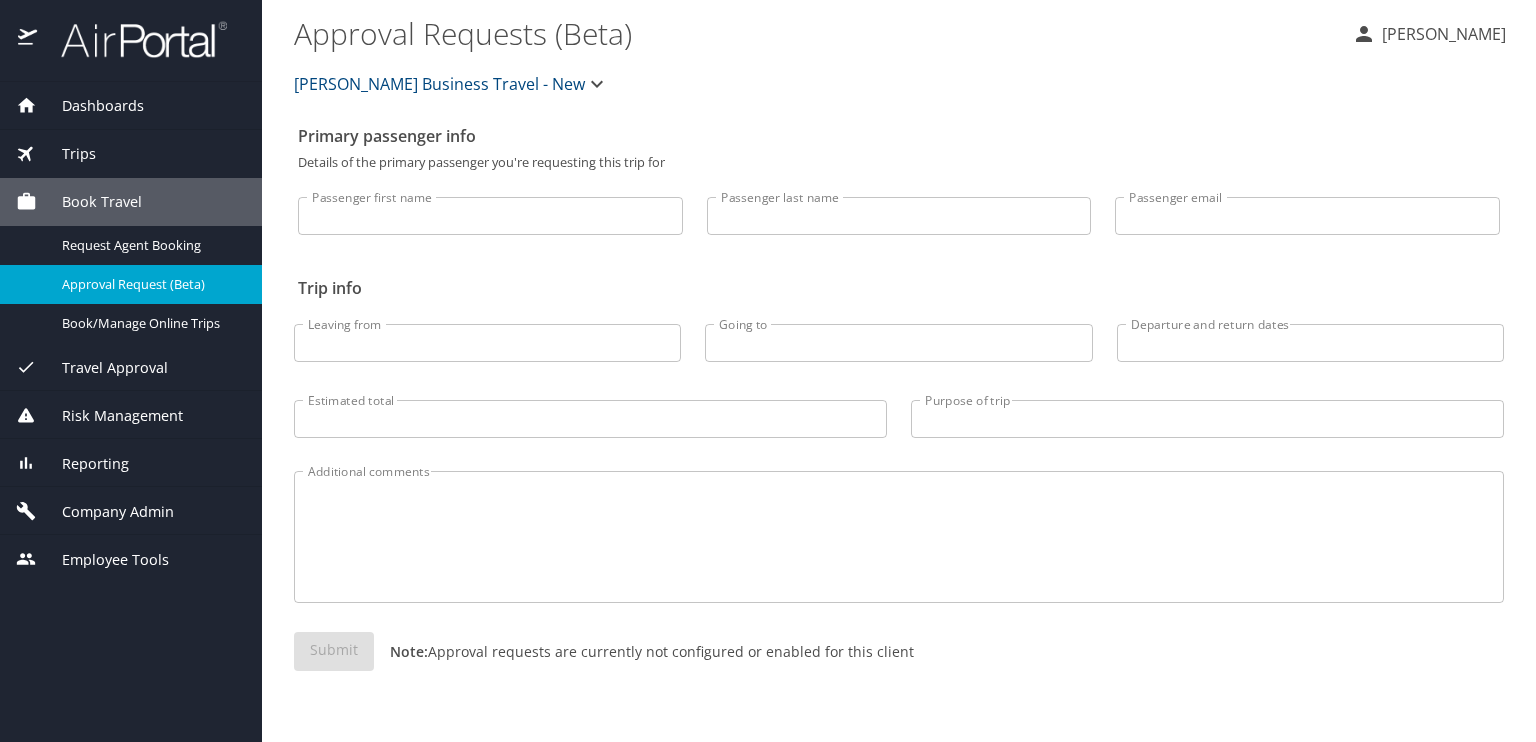 click on "Employee Tools" at bounding box center [103, 560] 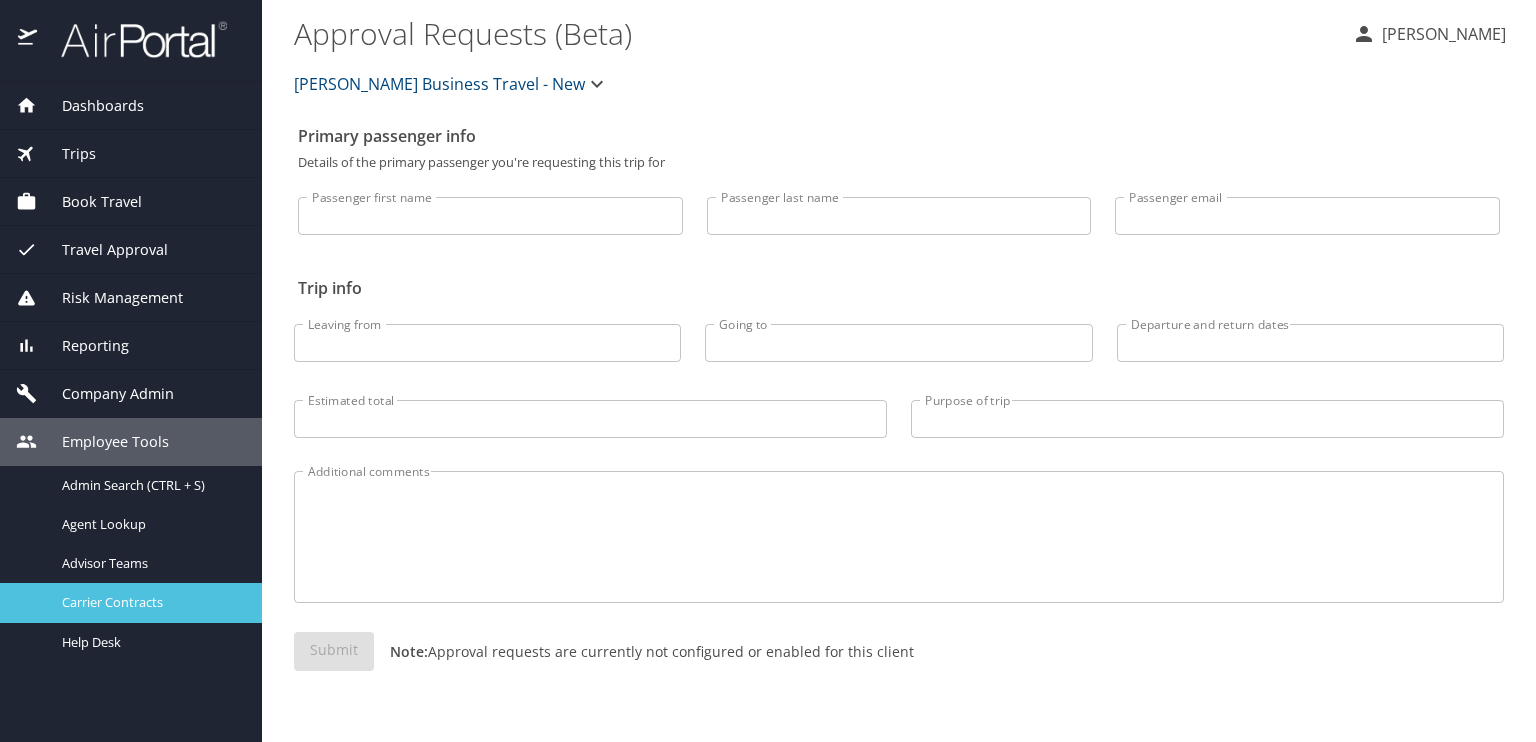 click on "Carrier Contracts" at bounding box center (150, 602) 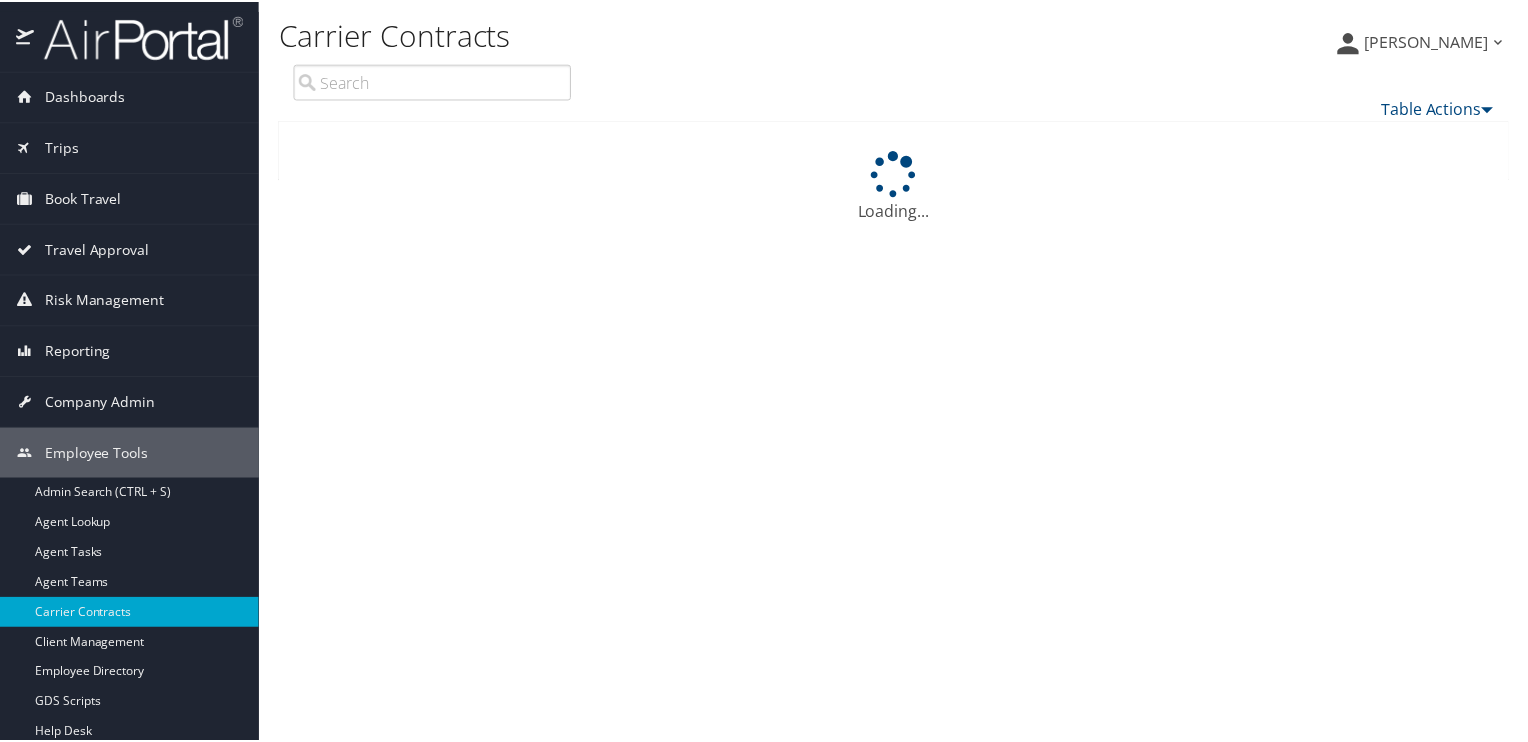 scroll, scrollTop: 0, scrollLeft: 0, axis: both 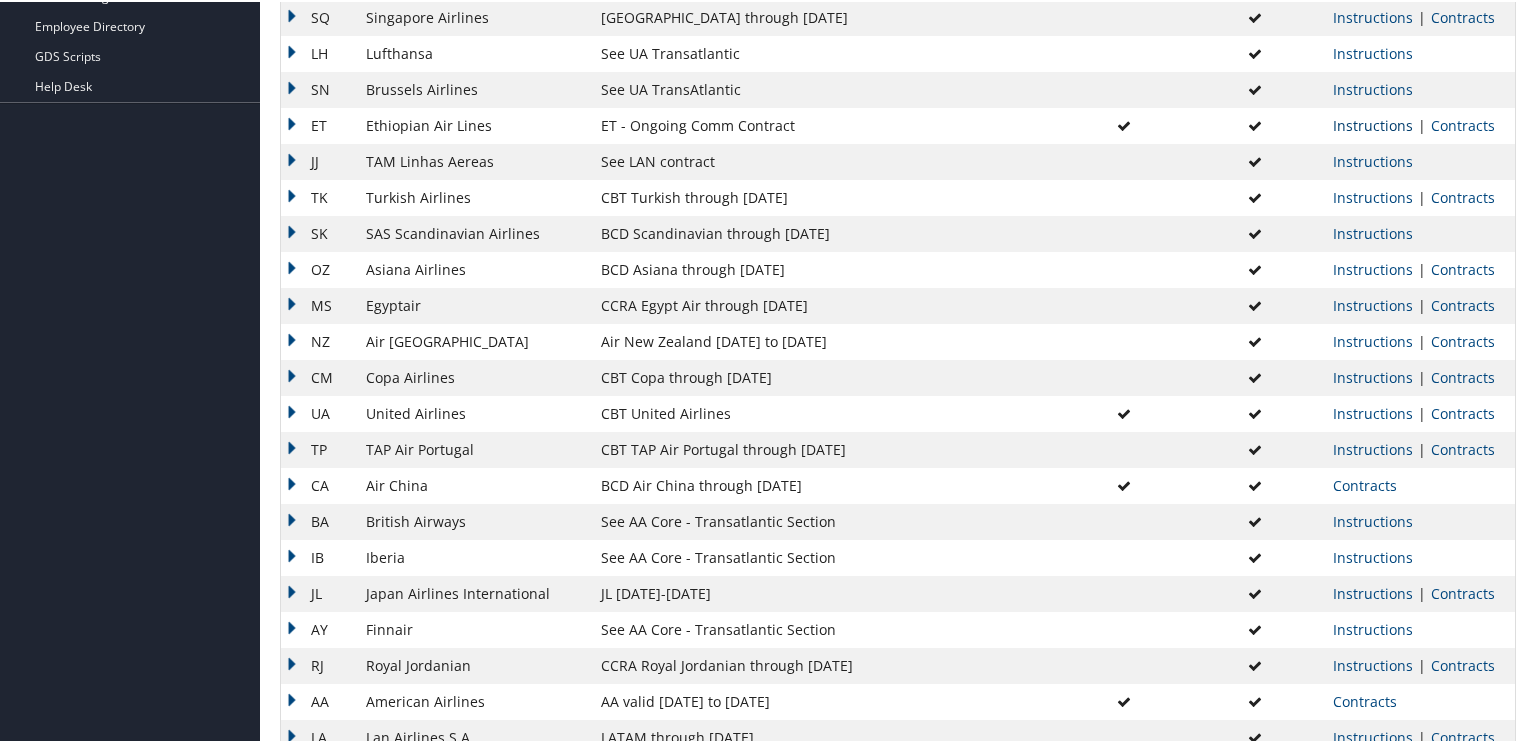 click on "Instructions" at bounding box center (1373, 123) 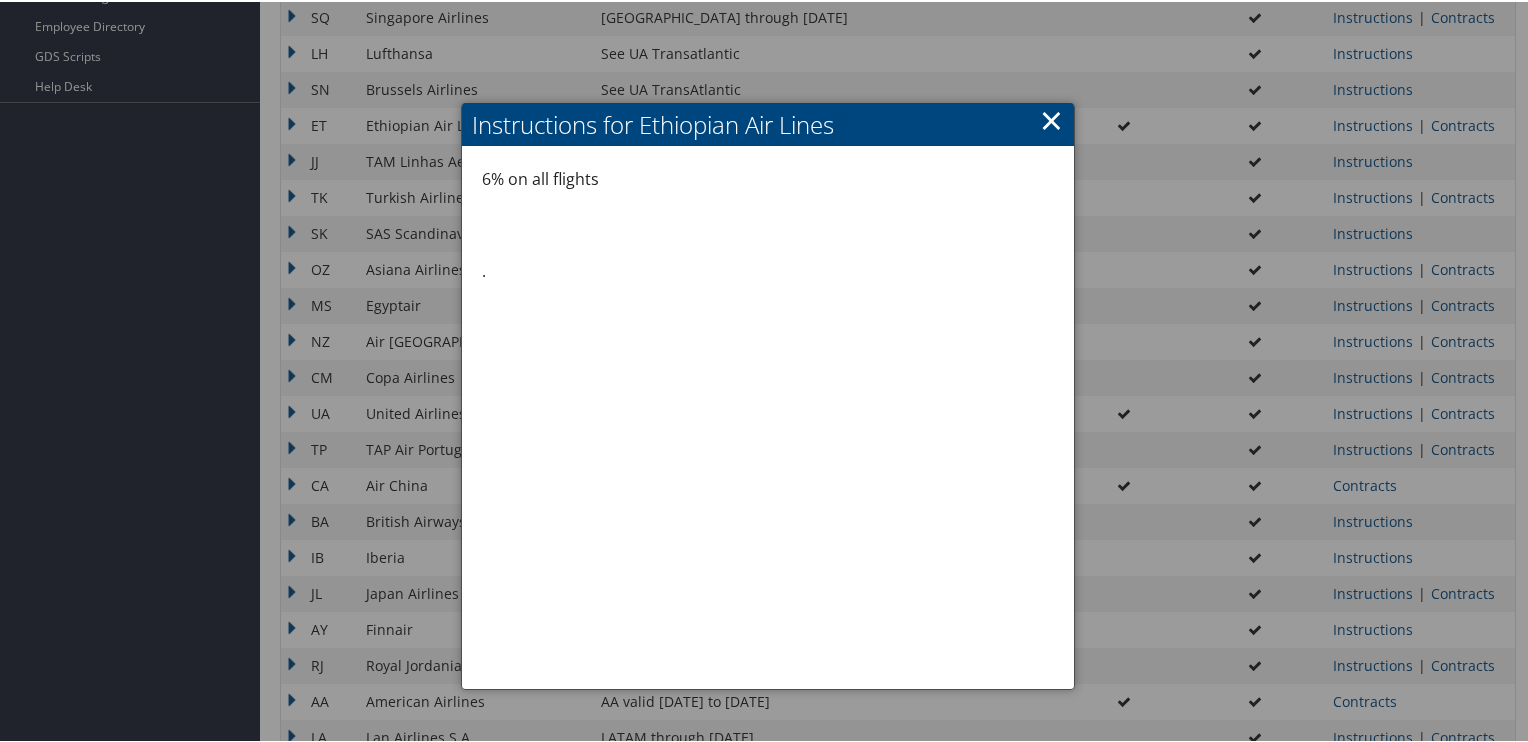 click on "×" at bounding box center [1051, 118] 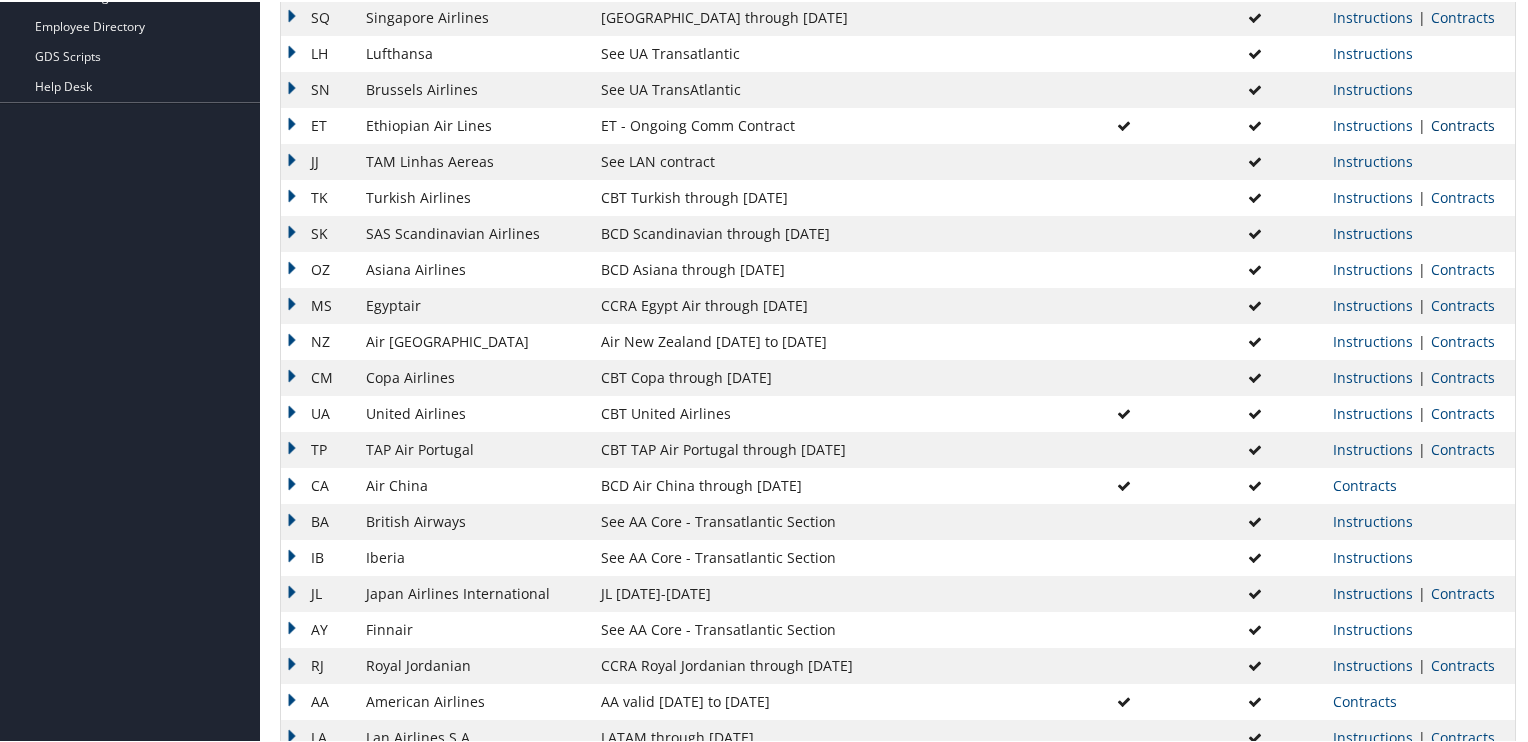 click on "Contracts" at bounding box center (1463, 123) 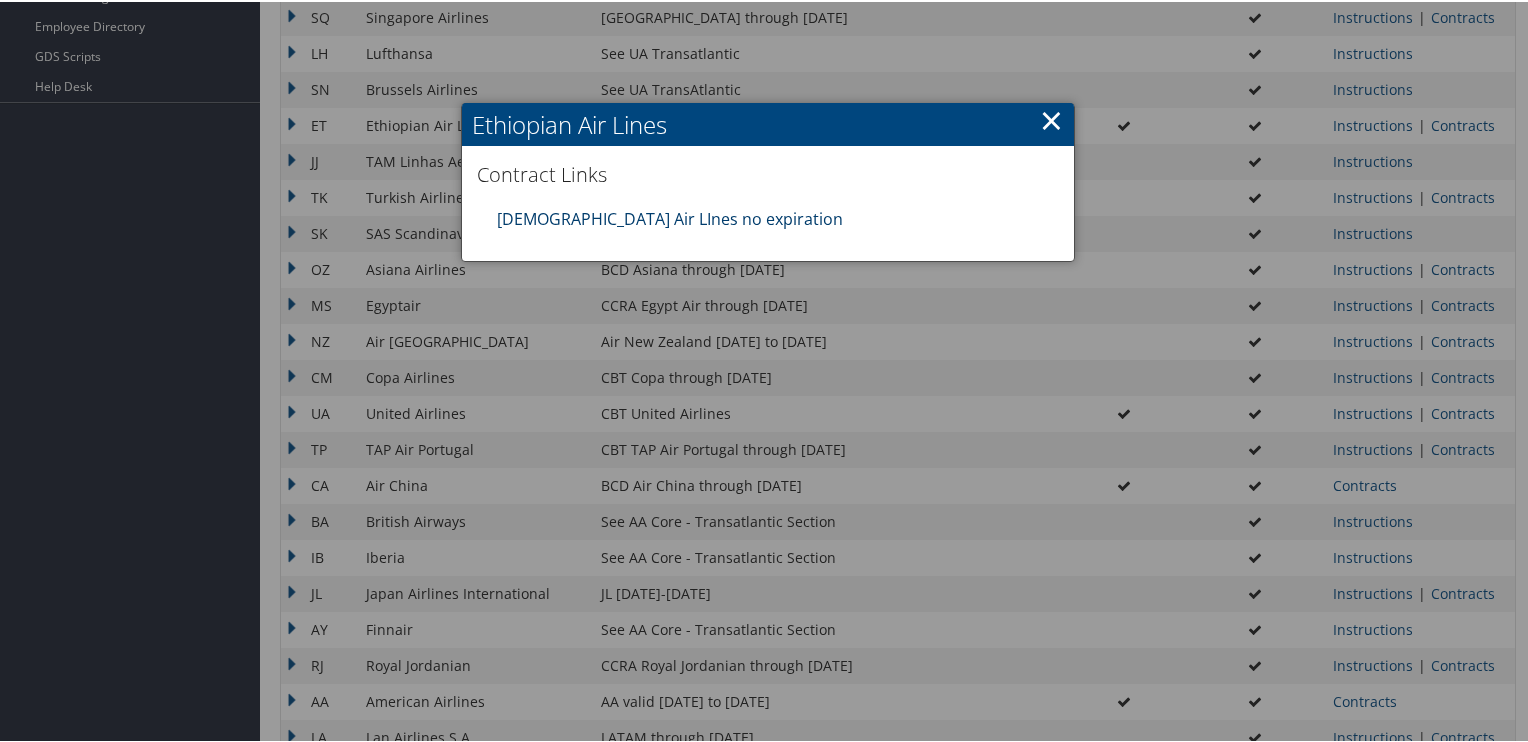 click on "[DEMOGRAPHIC_DATA] Air LInes no expiration" at bounding box center (670, 217) 